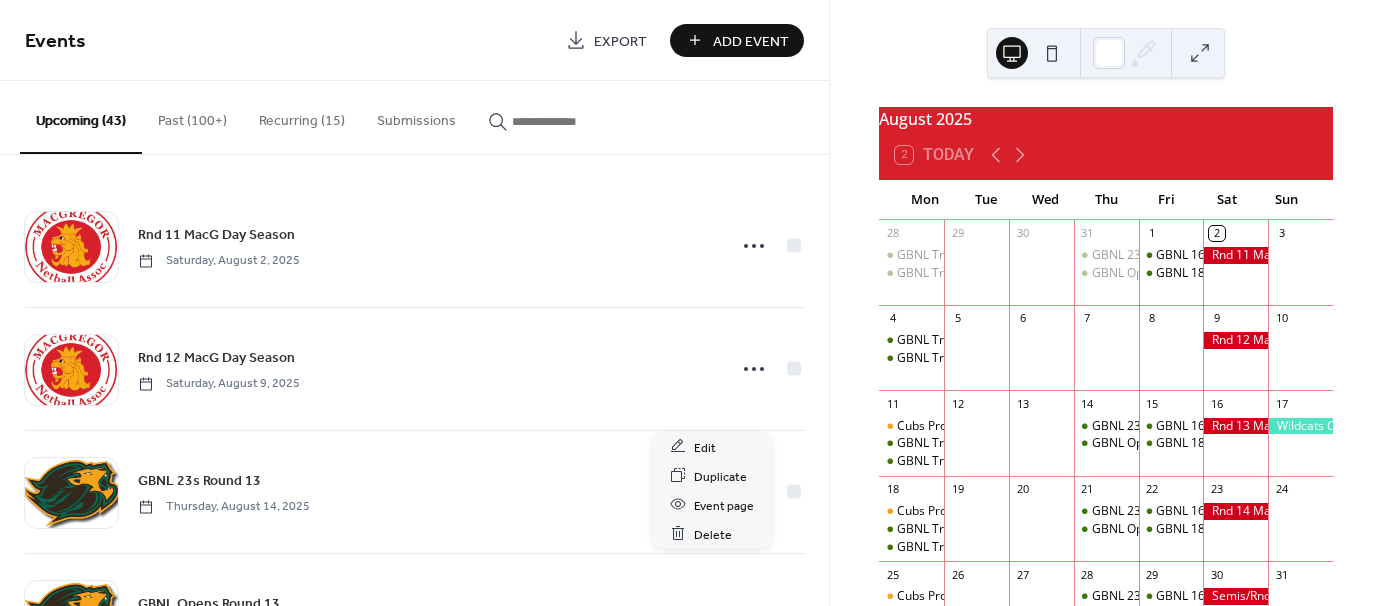 scroll, scrollTop: 0, scrollLeft: 0, axis: both 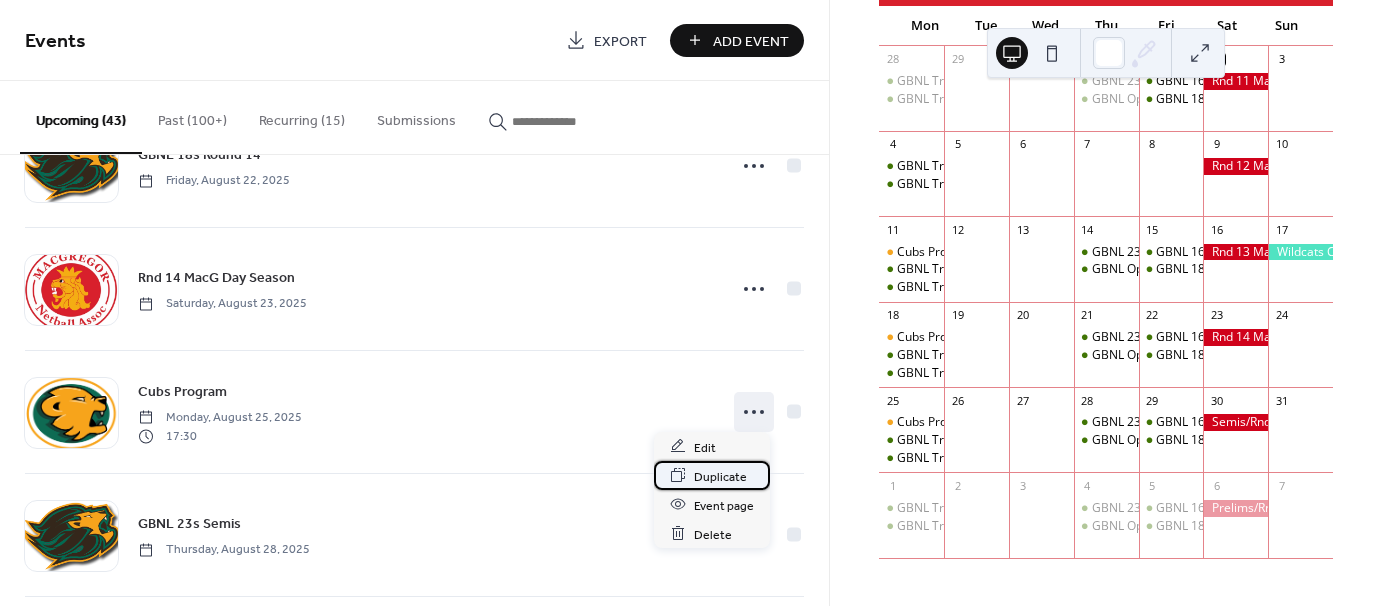 click on "Duplicate" at bounding box center [720, 476] 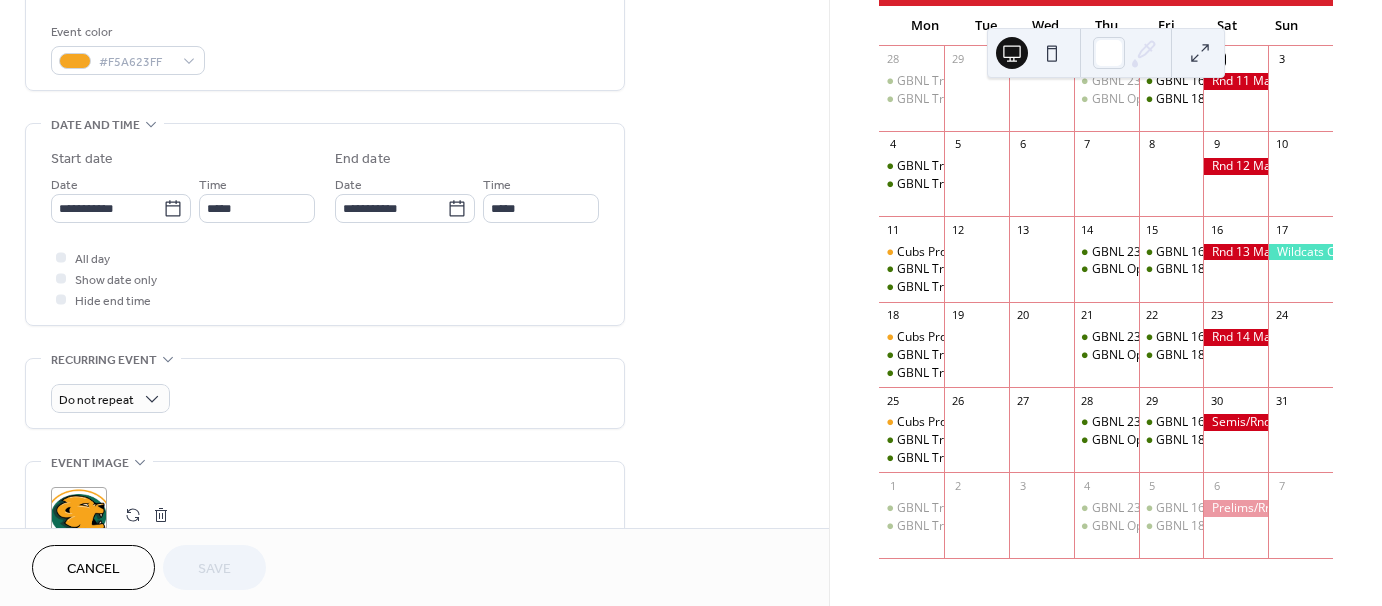 scroll, scrollTop: 530, scrollLeft: 0, axis: vertical 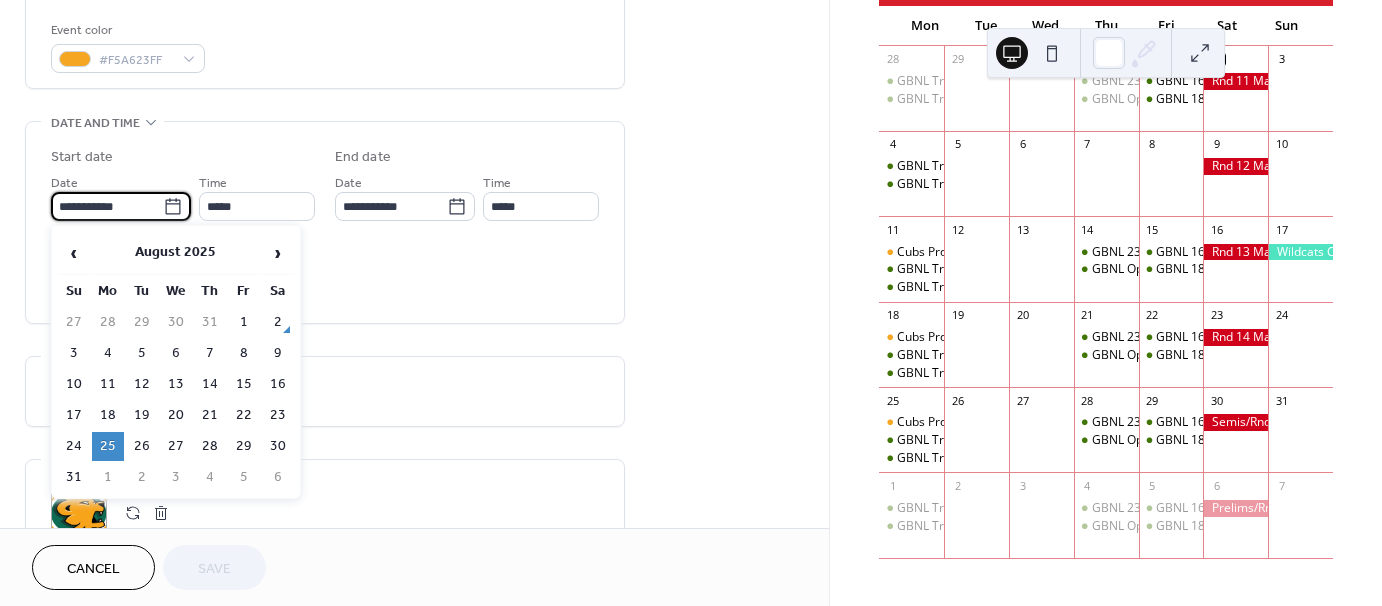click on "**********" at bounding box center [107, 206] 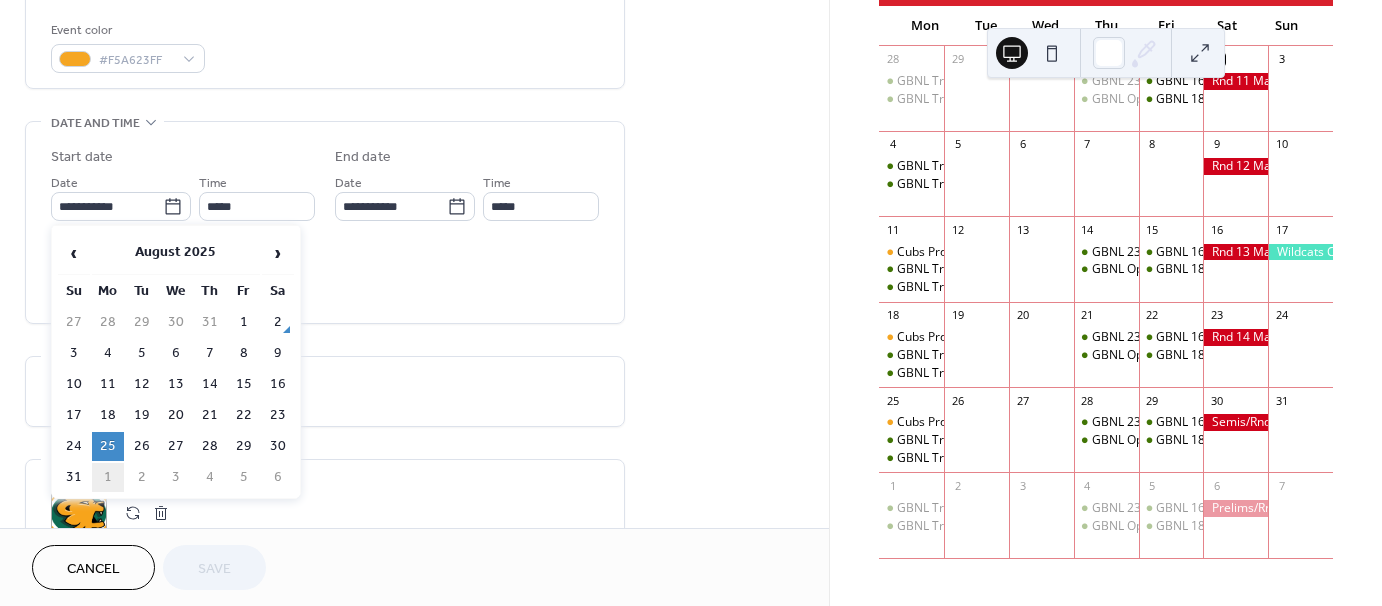 click on "1" at bounding box center [108, 477] 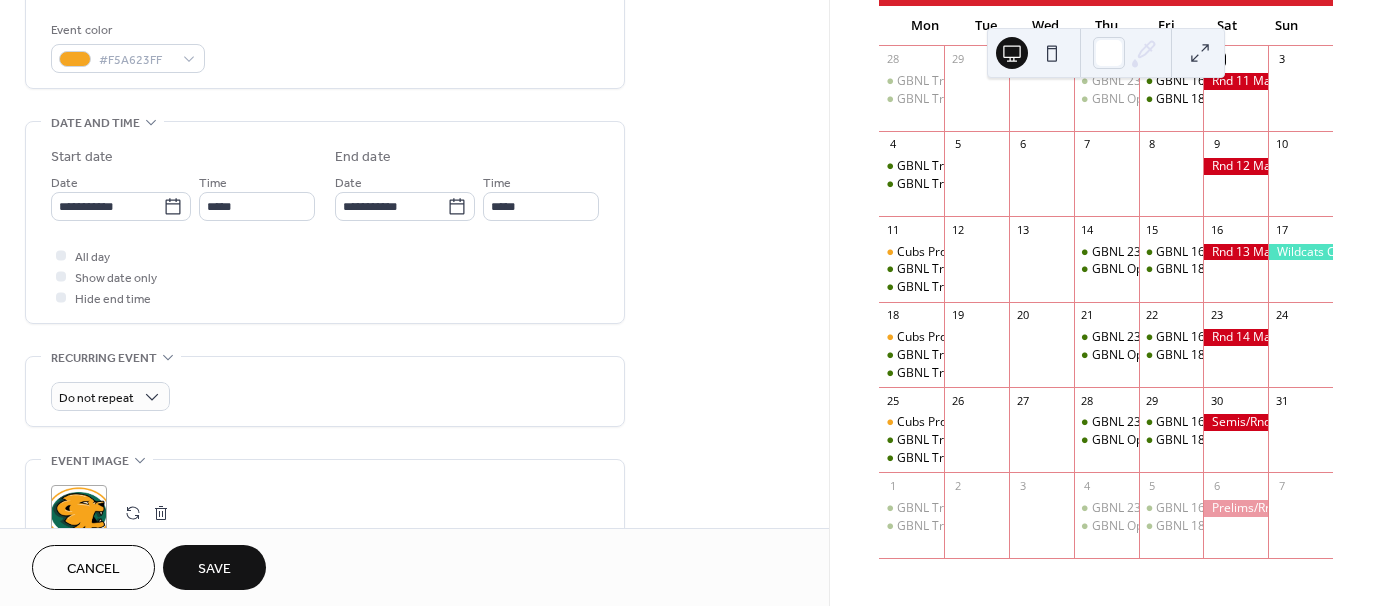 click on "Save" at bounding box center [214, 567] 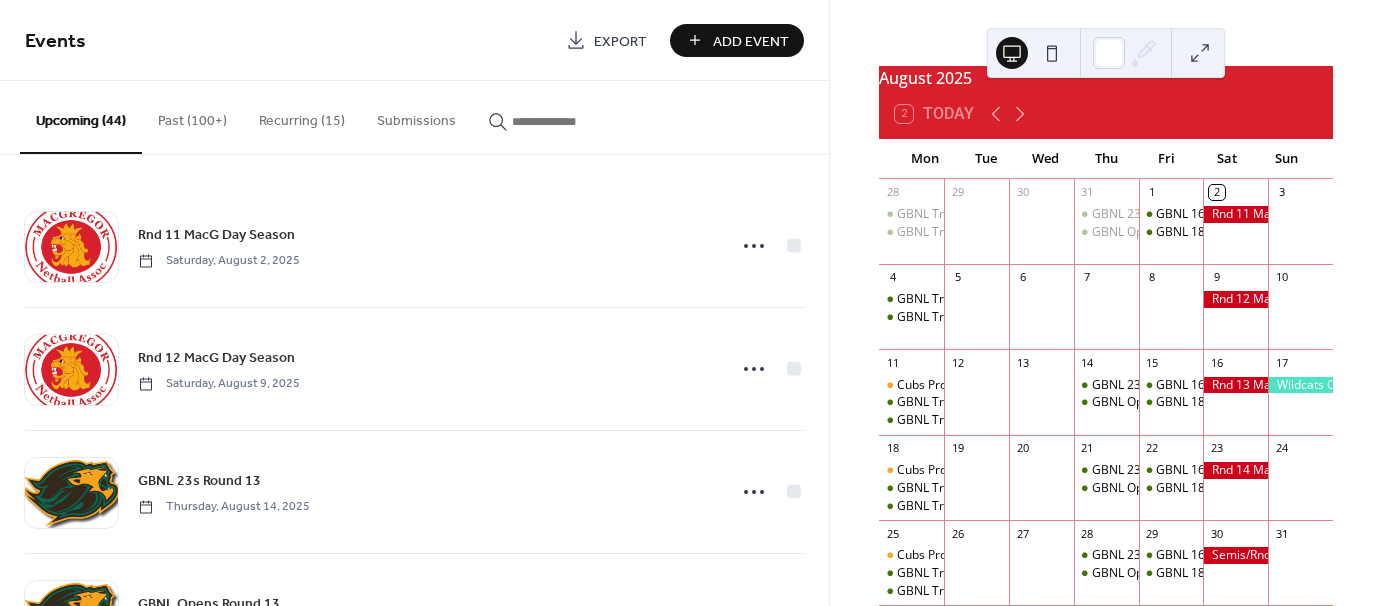 scroll, scrollTop: 36, scrollLeft: 0, axis: vertical 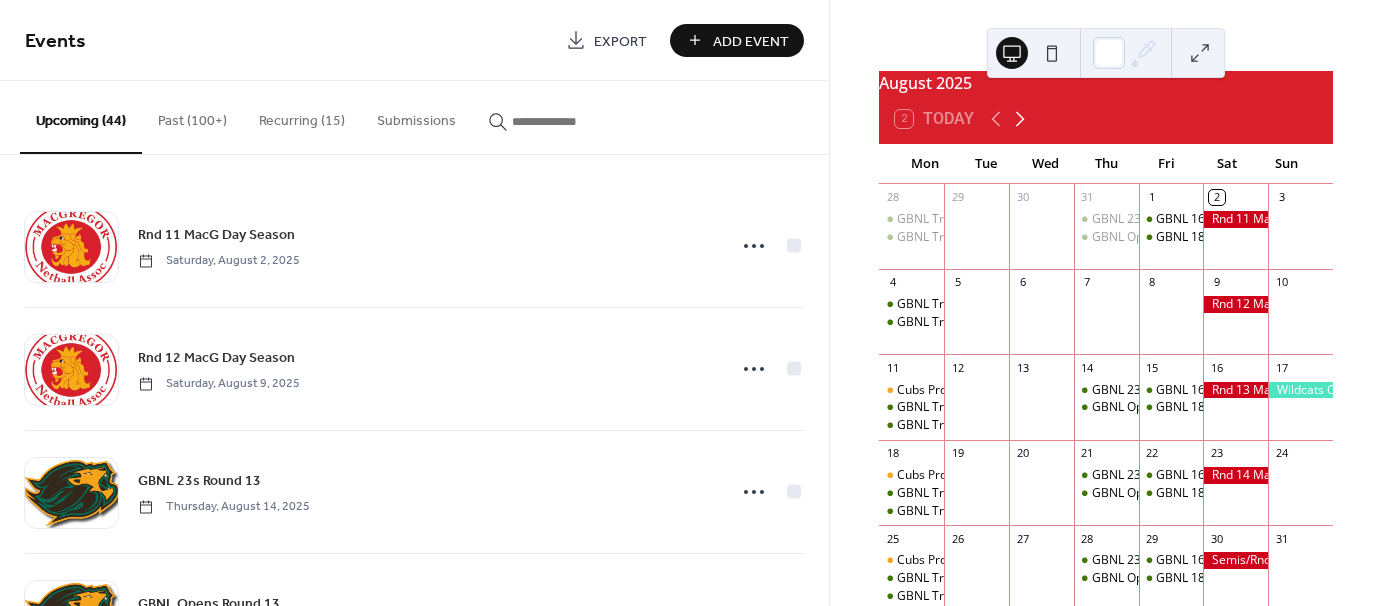 click 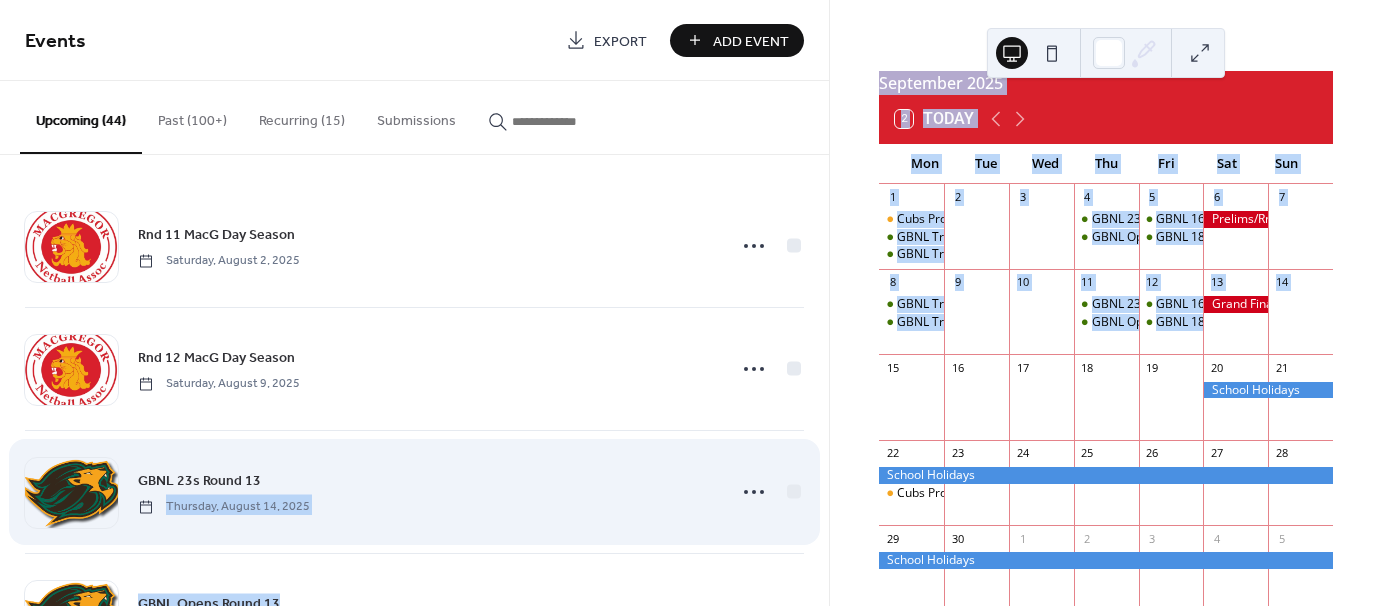 drag, startPoint x: 891, startPoint y: 364, endPoint x: 559, endPoint y: 495, distance: 356.91034 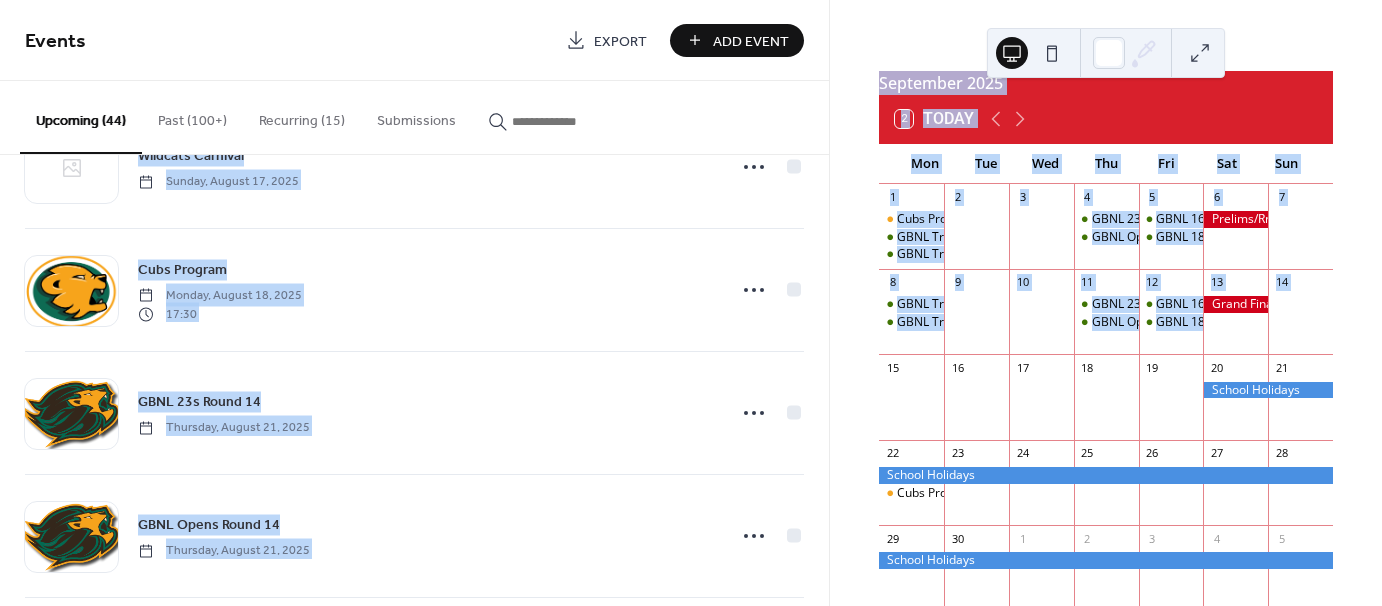 scroll, scrollTop: 942, scrollLeft: 0, axis: vertical 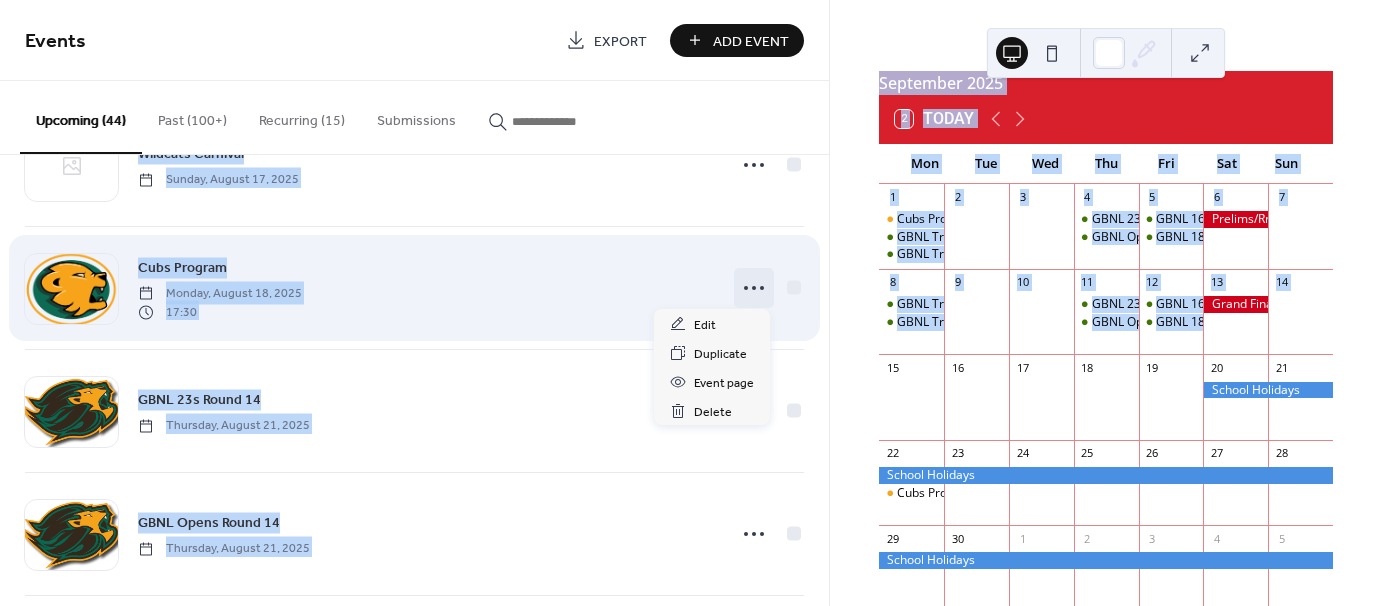 click 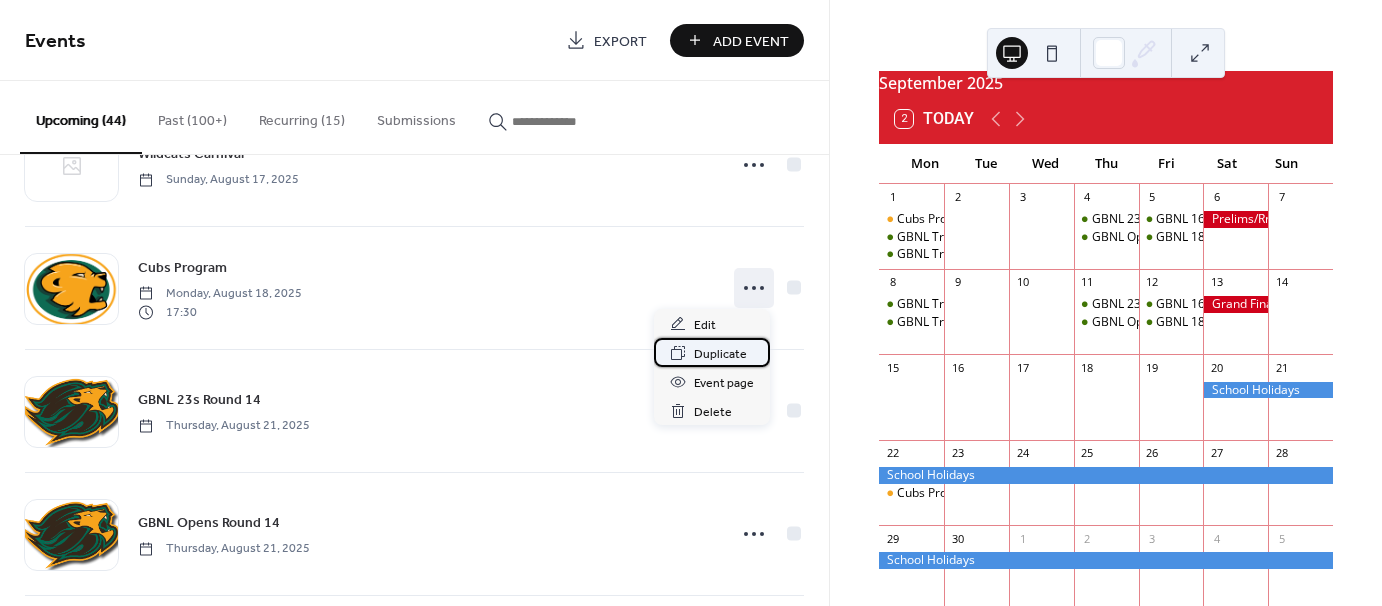 click on "Duplicate" at bounding box center (720, 354) 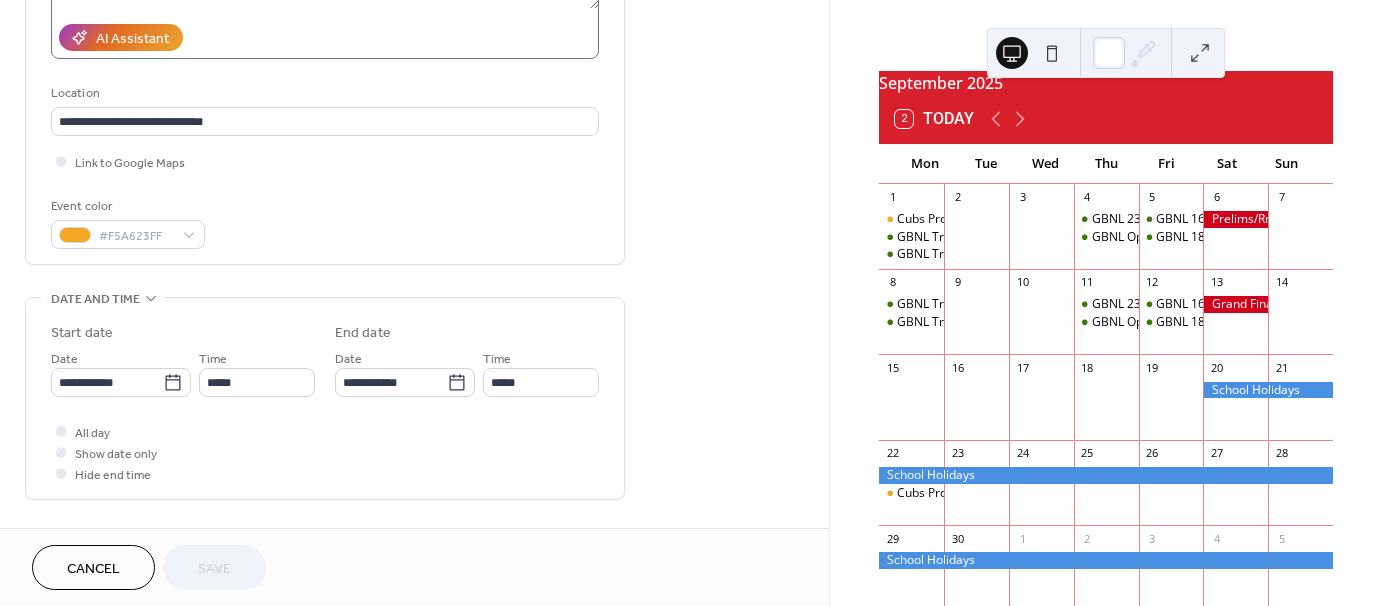 scroll, scrollTop: 560, scrollLeft: 0, axis: vertical 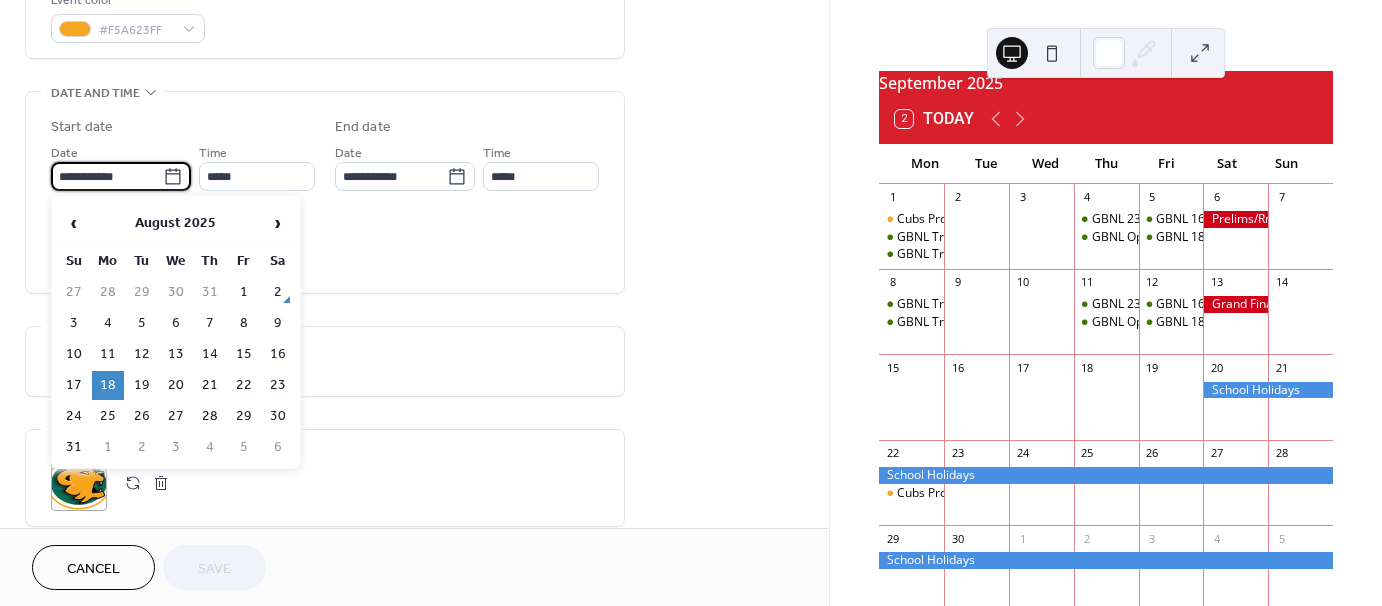 click on "**********" at bounding box center (107, 176) 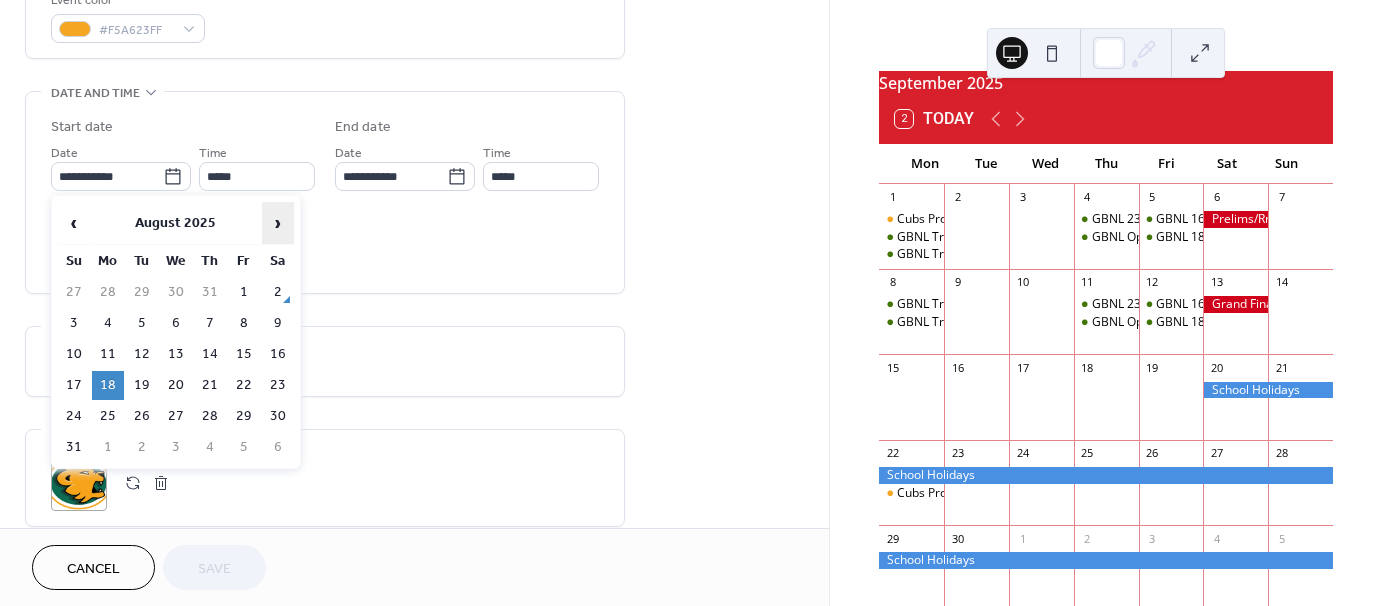 click on "›" at bounding box center [278, 223] 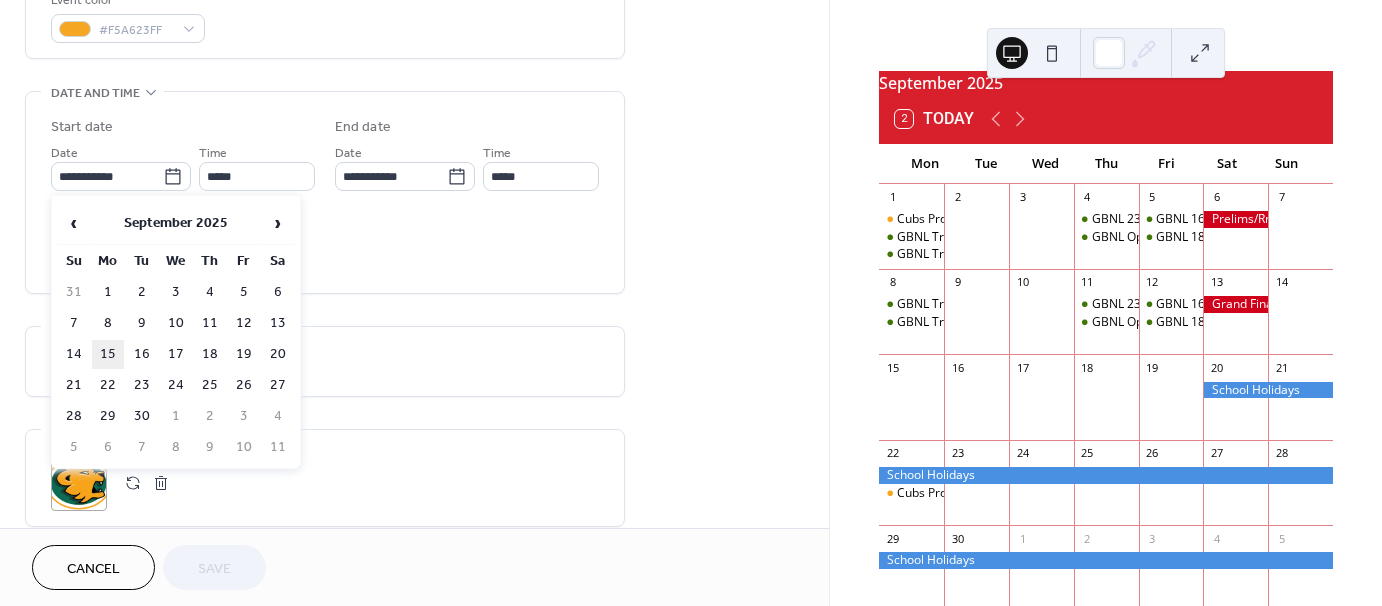 click on "15" at bounding box center (108, 354) 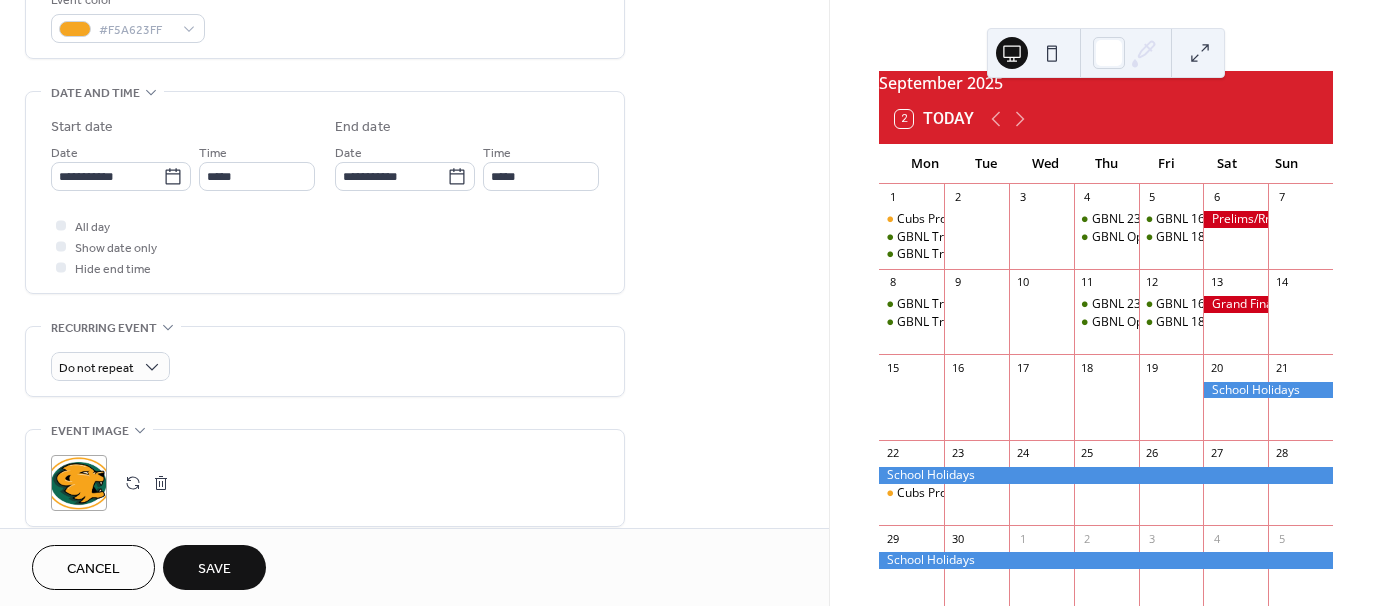 click on "Save" at bounding box center [214, 569] 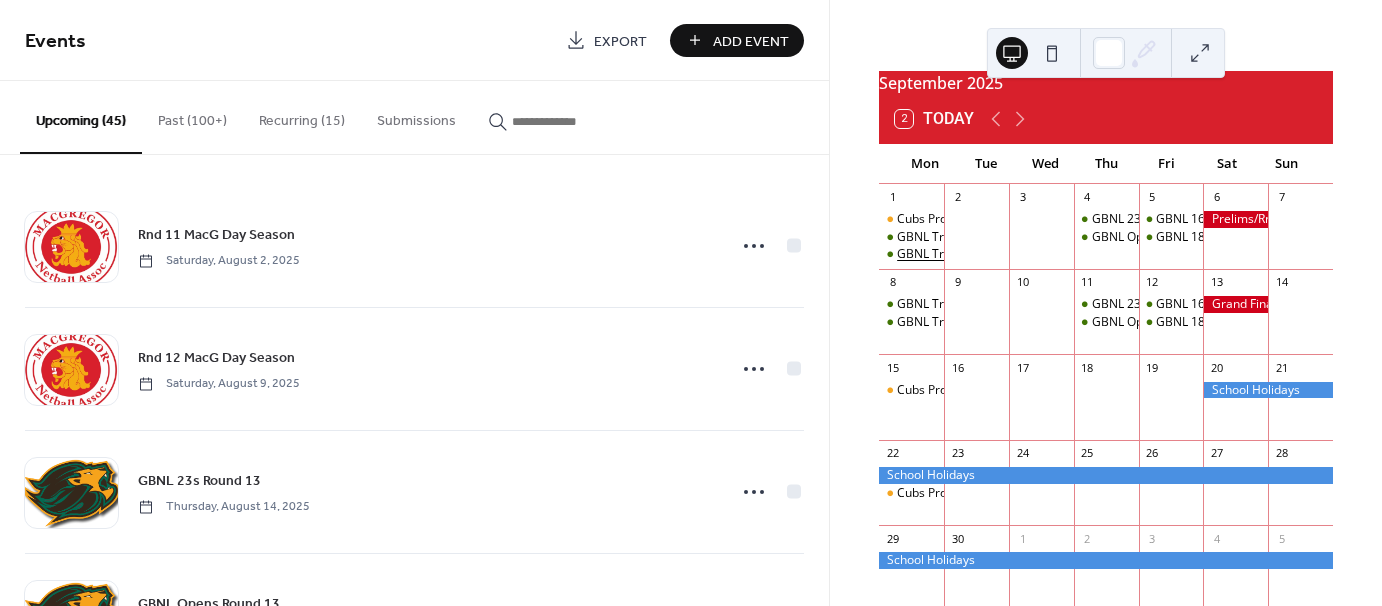 scroll, scrollTop: 53, scrollLeft: 0, axis: vertical 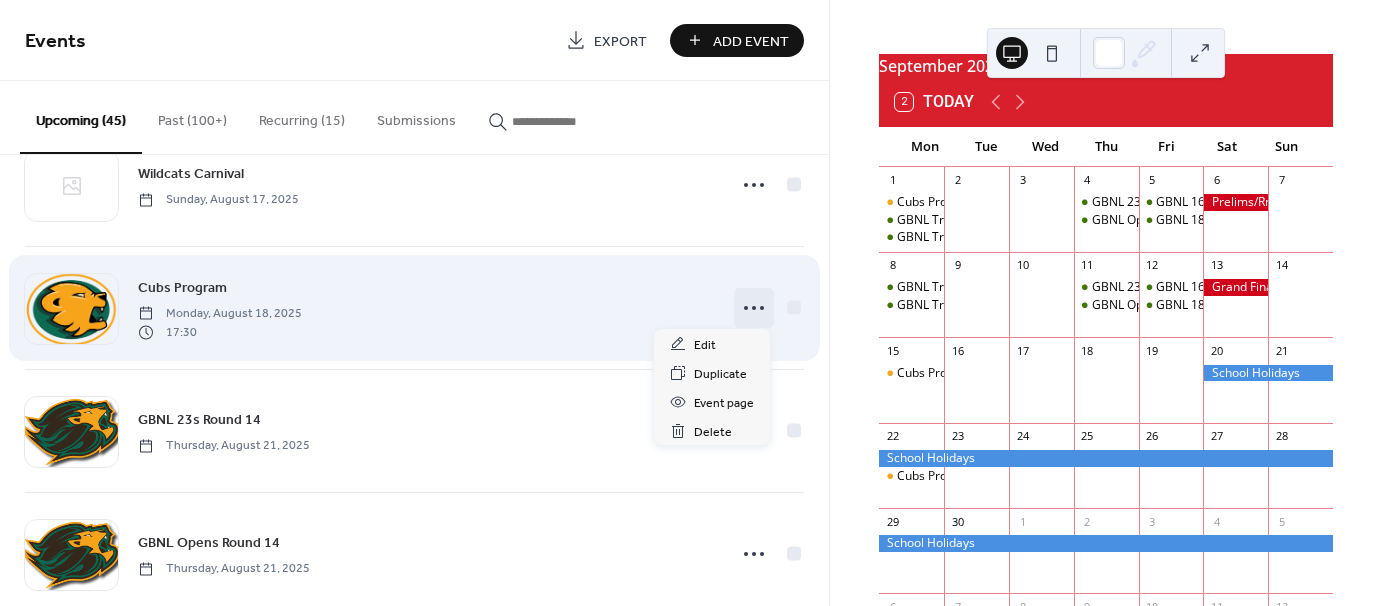 click 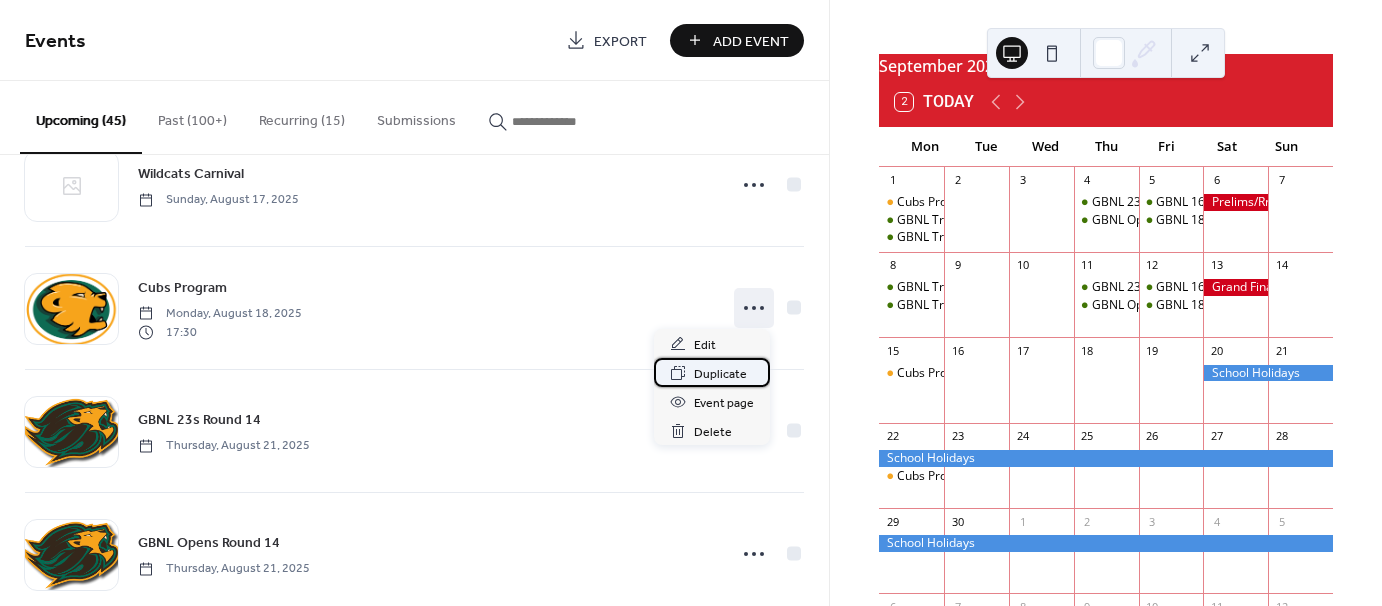 click on "Duplicate" at bounding box center [720, 374] 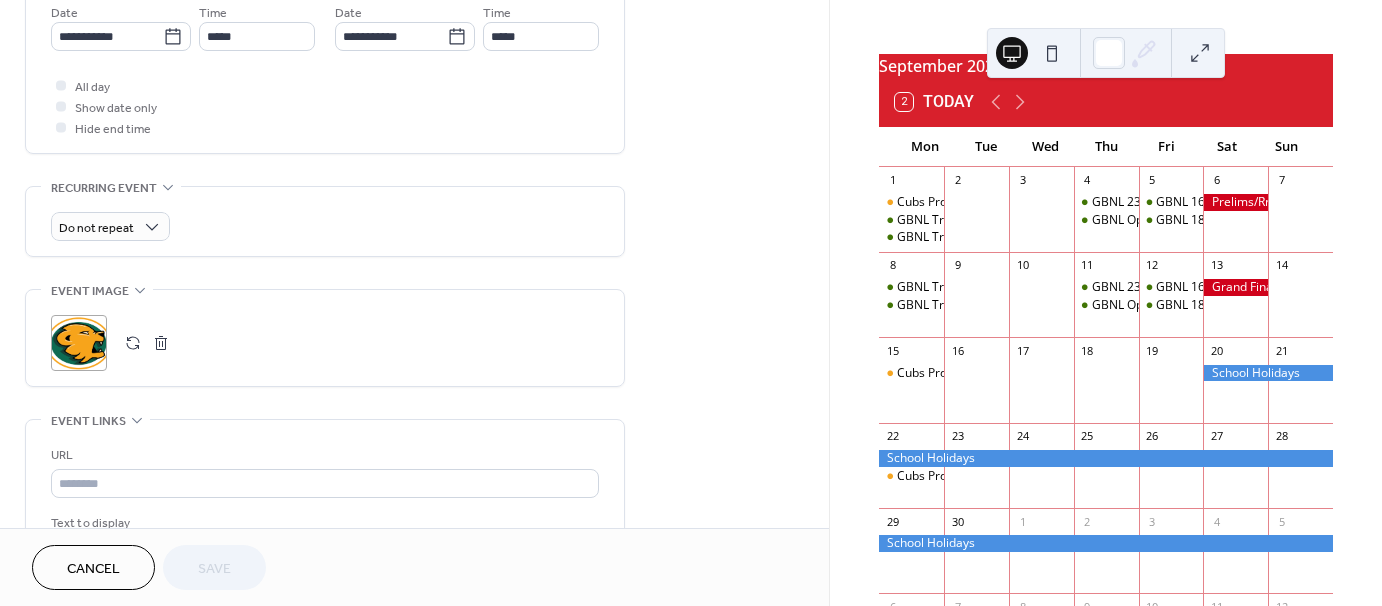 scroll, scrollTop: 704, scrollLeft: 0, axis: vertical 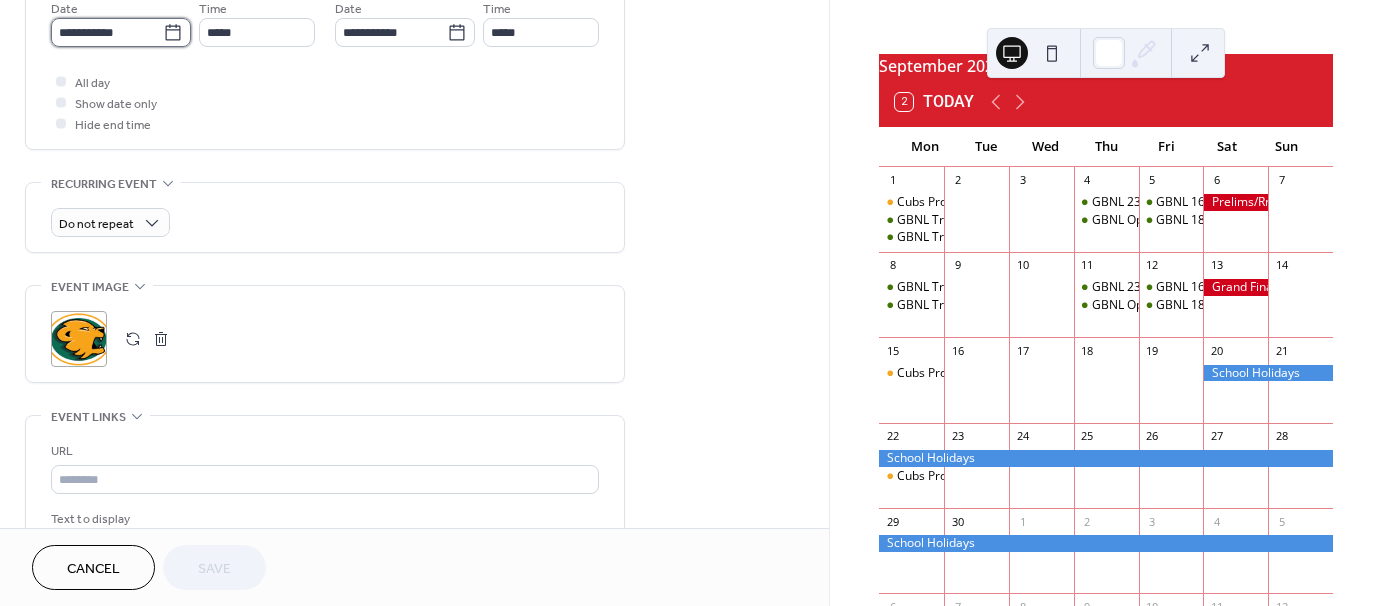 click on "**********" at bounding box center [107, 32] 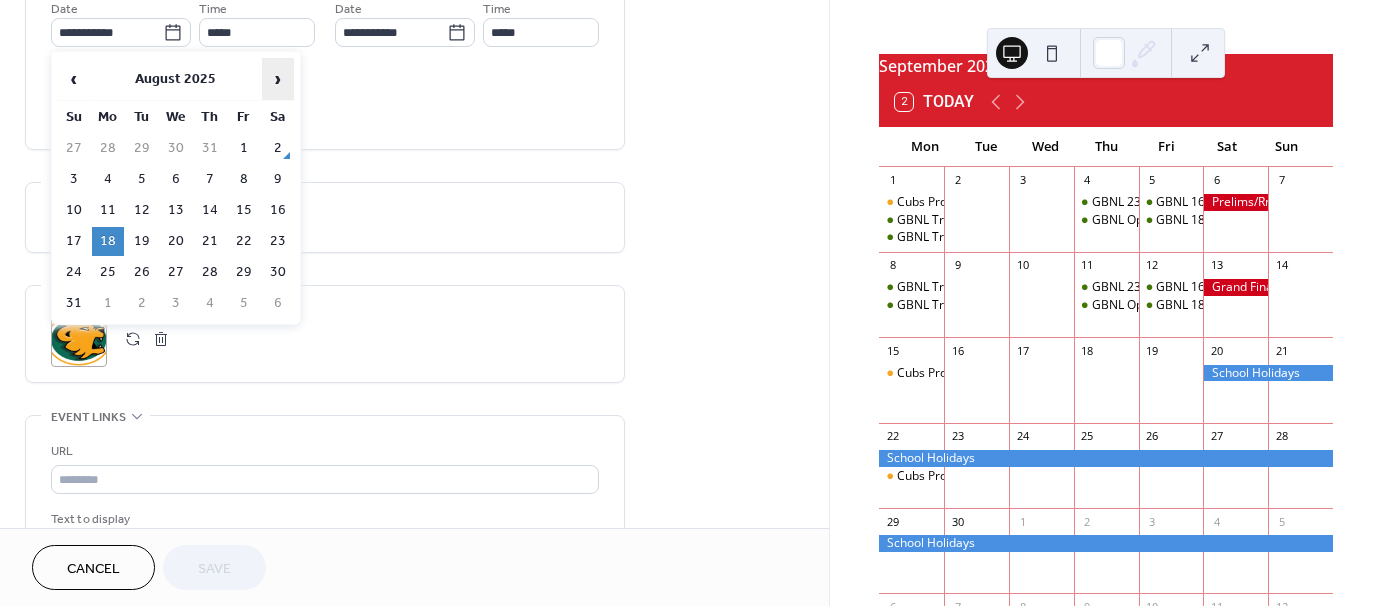 click on "›" at bounding box center (278, 79) 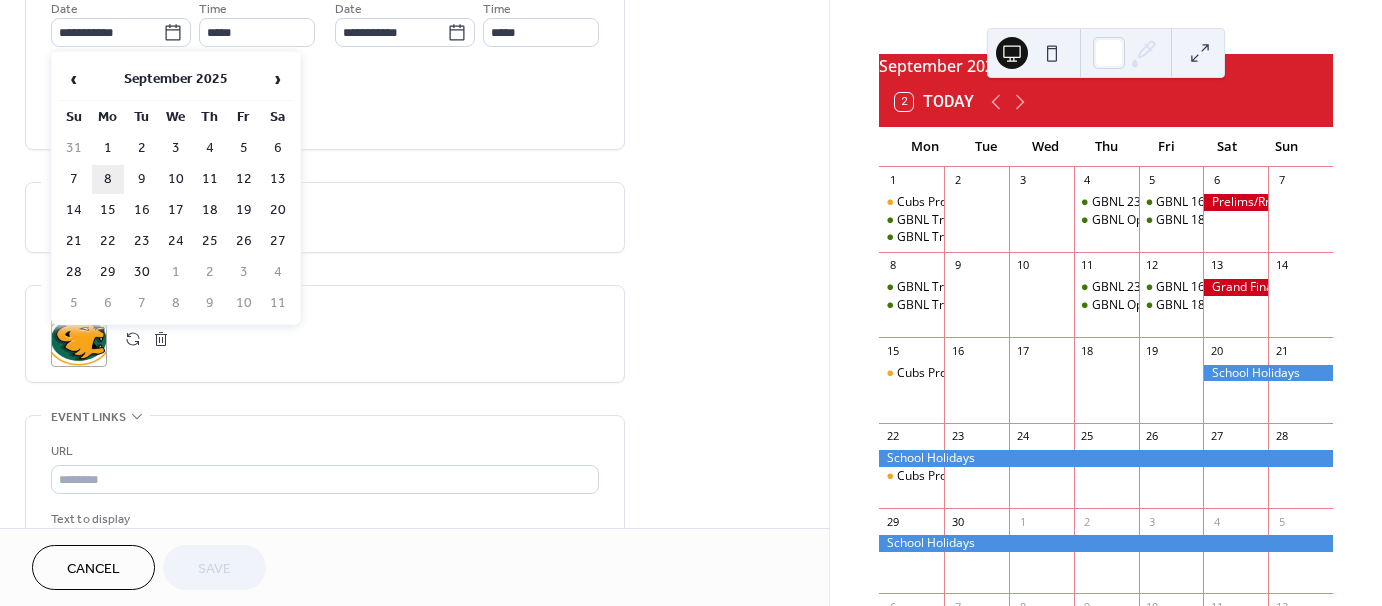 click on "8" at bounding box center (108, 179) 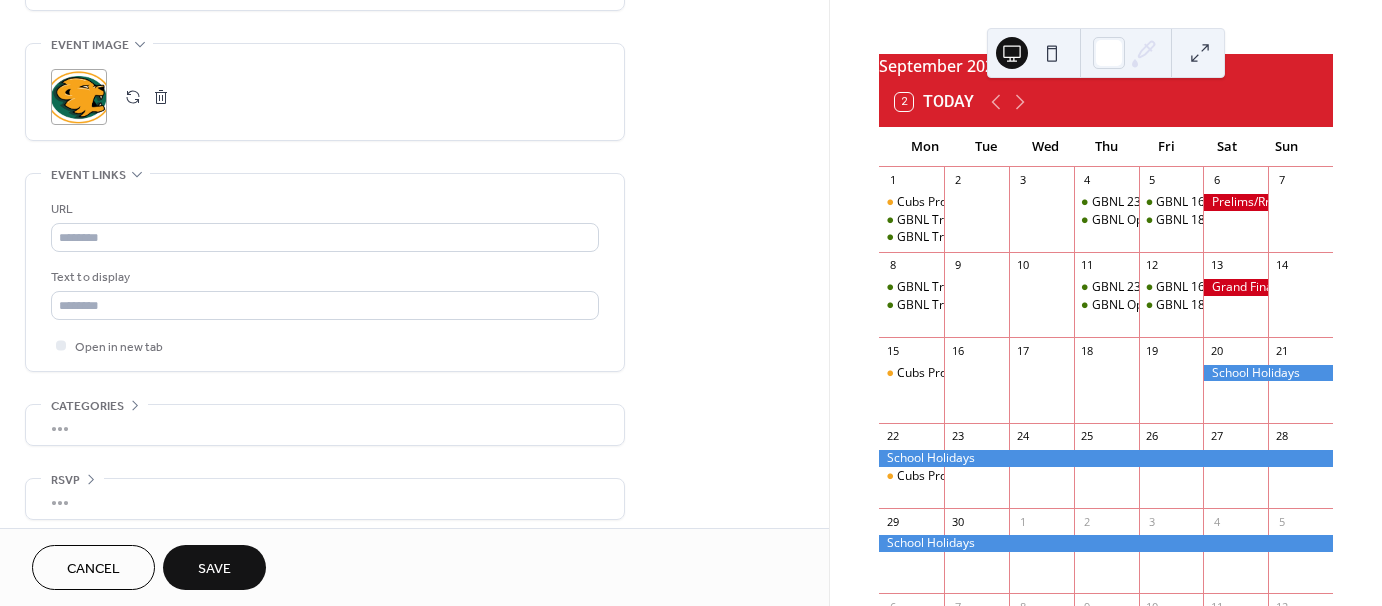 scroll, scrollTop: 955, scrollLeft: 0, axis: vertical 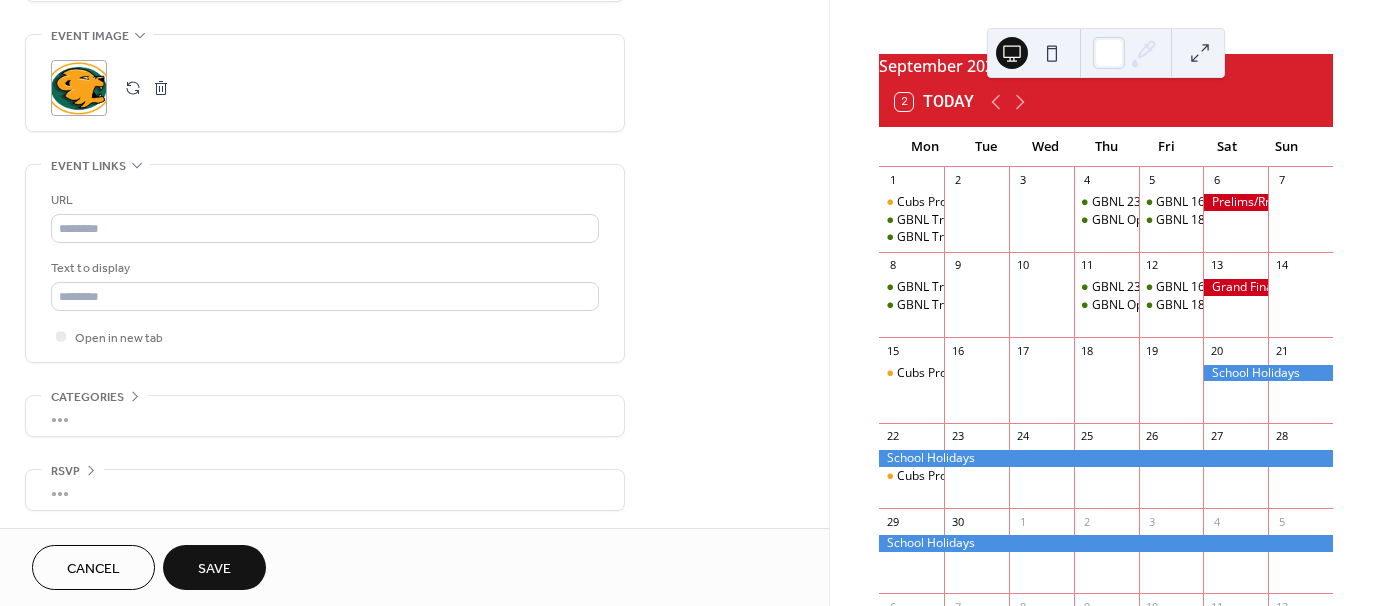 click on "Save" at bounding box center (214, 569) 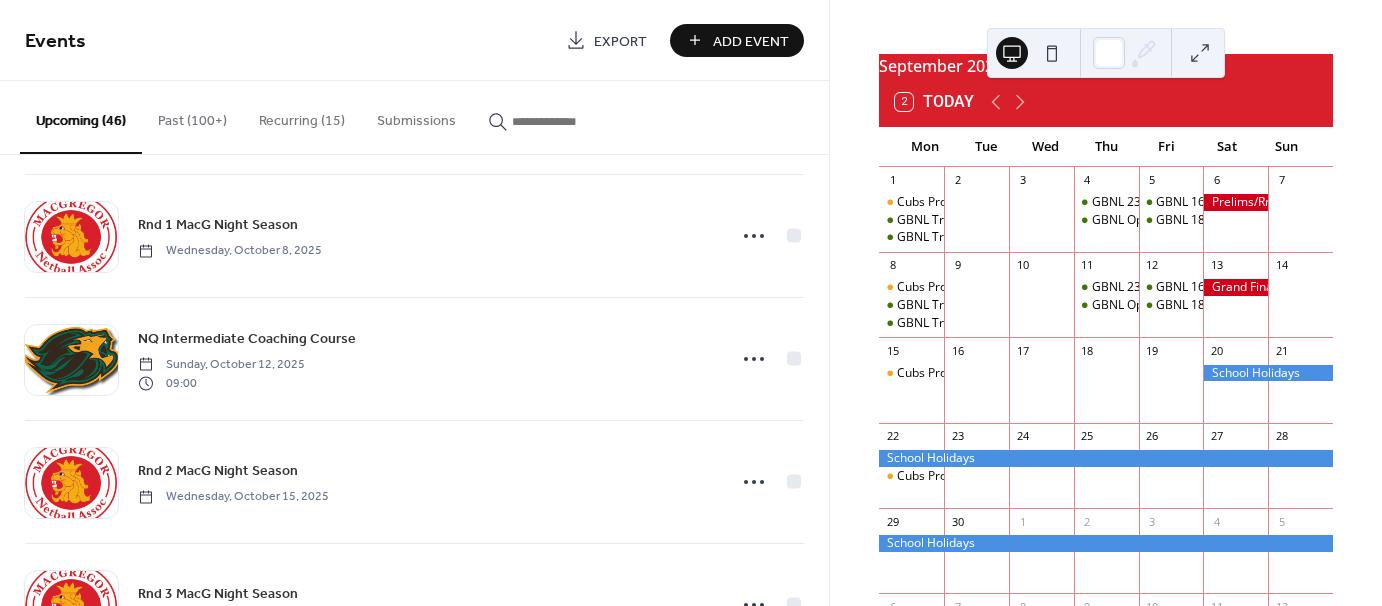 scroll, scrollTop: 4314, scrollLeft: 0, axis: vertical 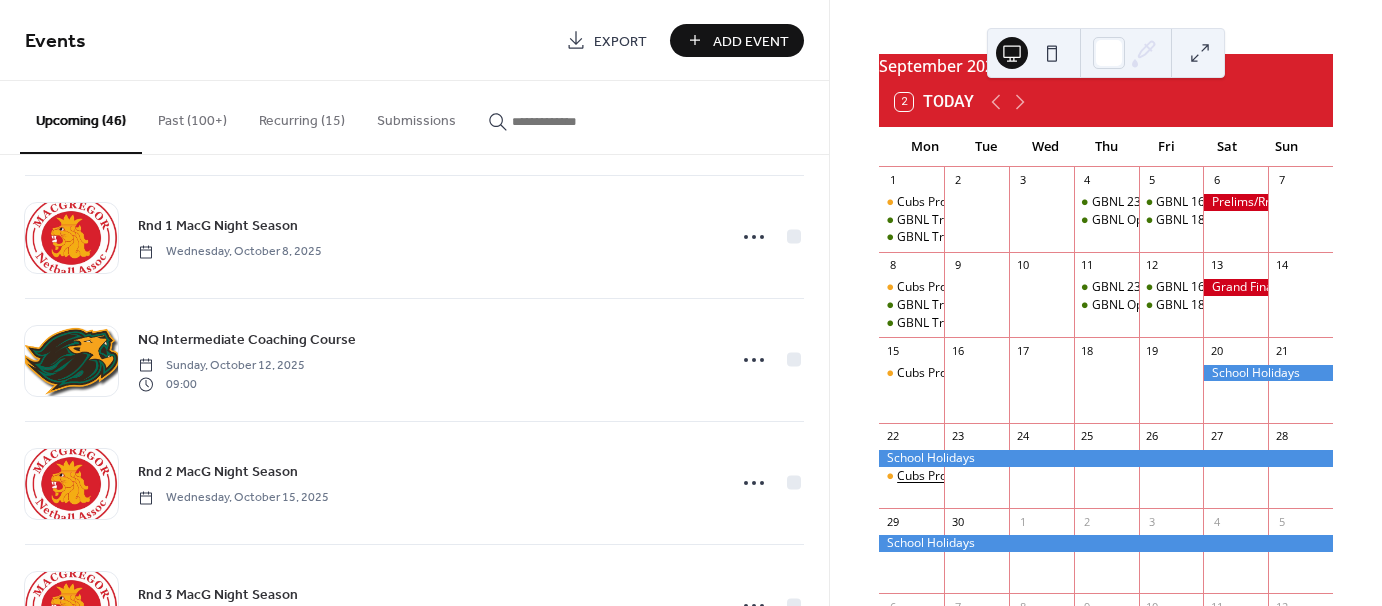 click on "Cubs Program" at bounding box center (937, 476) 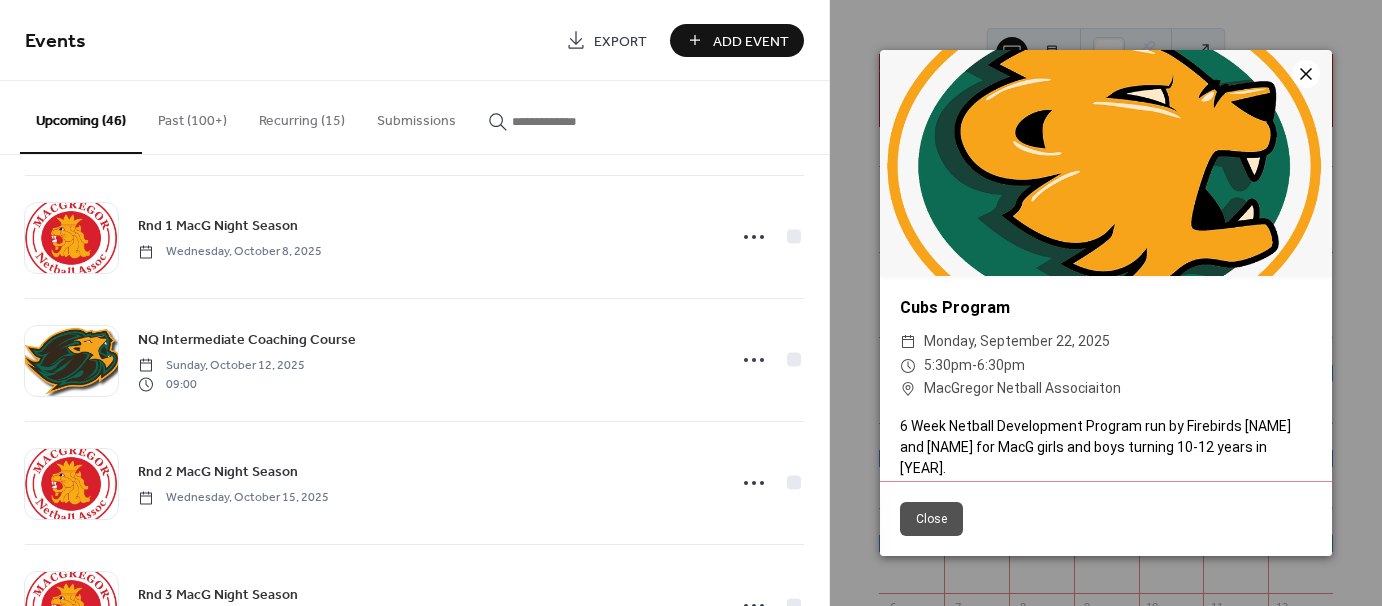 click 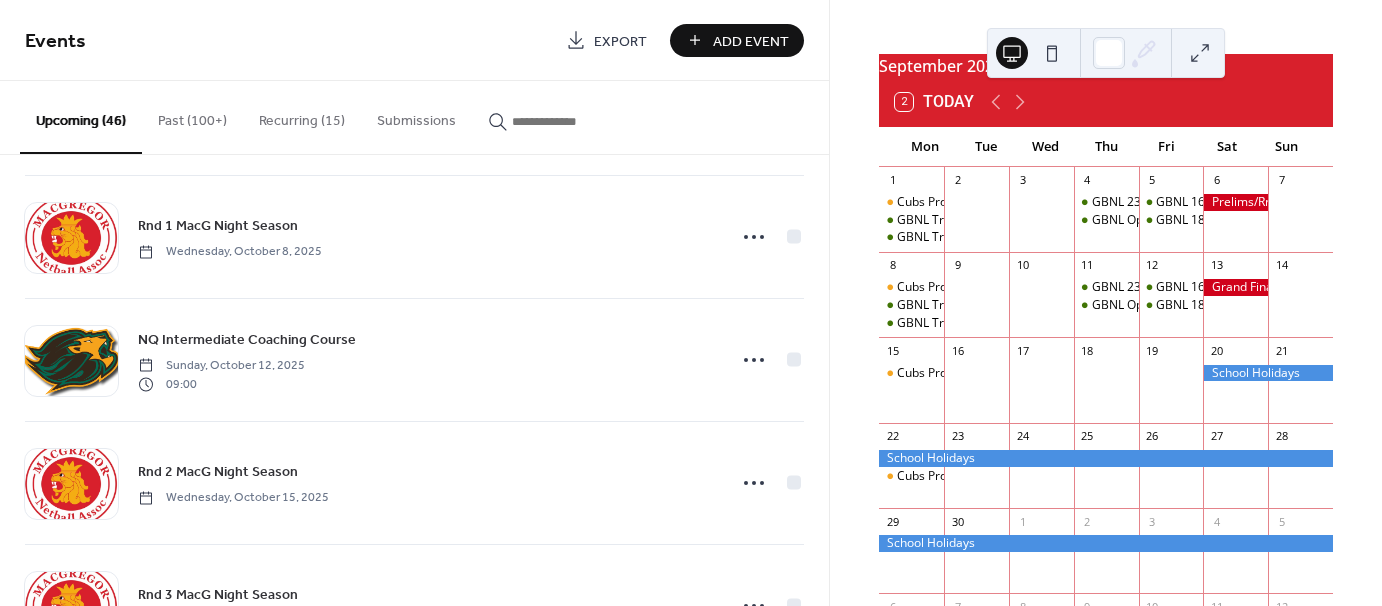 click on "Recurring (15)" at bounding box center [302, 116] 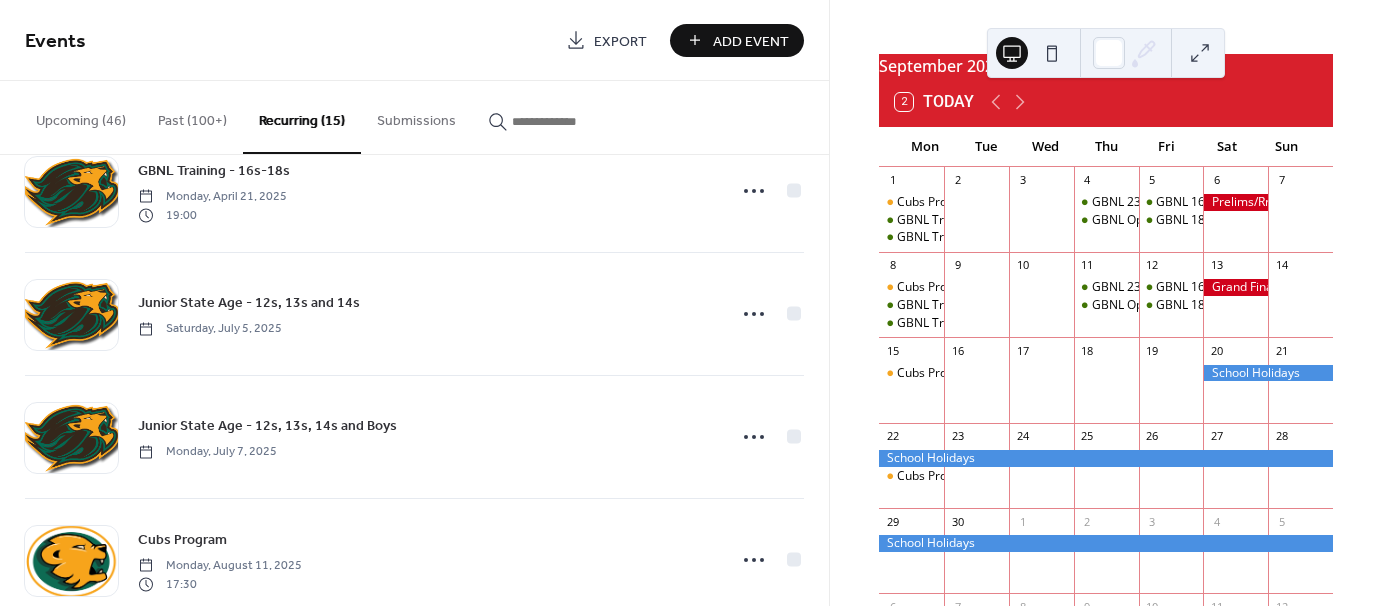 scroll, scrollTop: 1448, scrollLeft: 0, axis: vertical 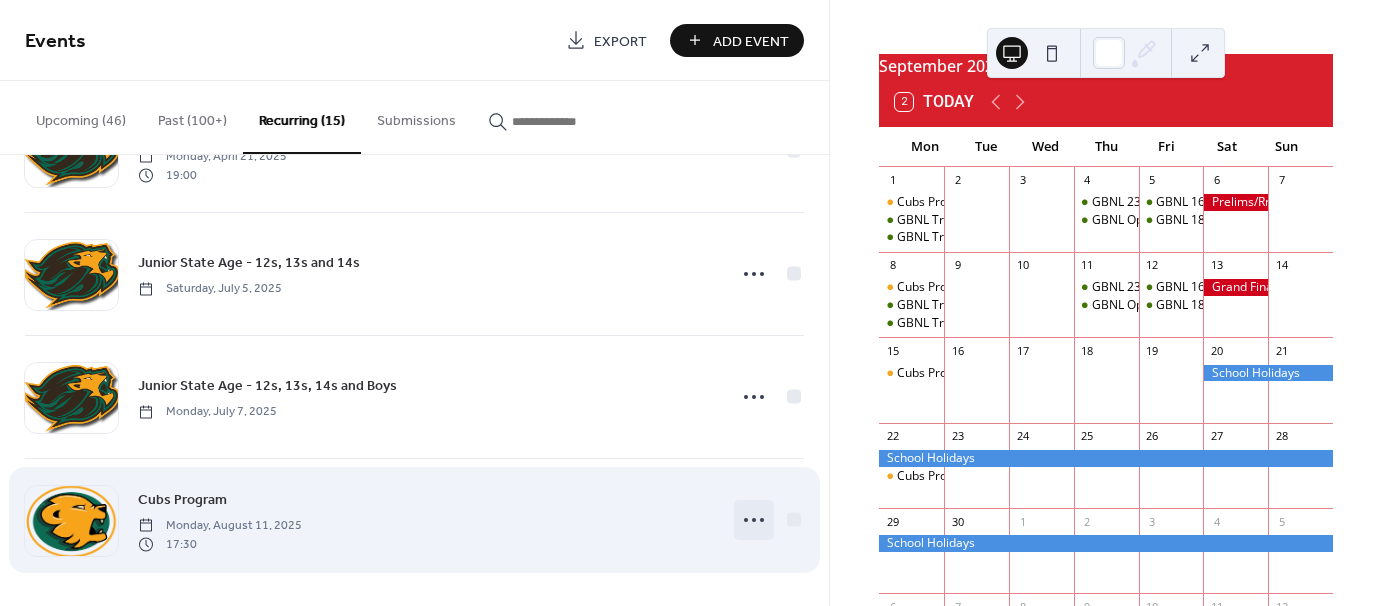 click 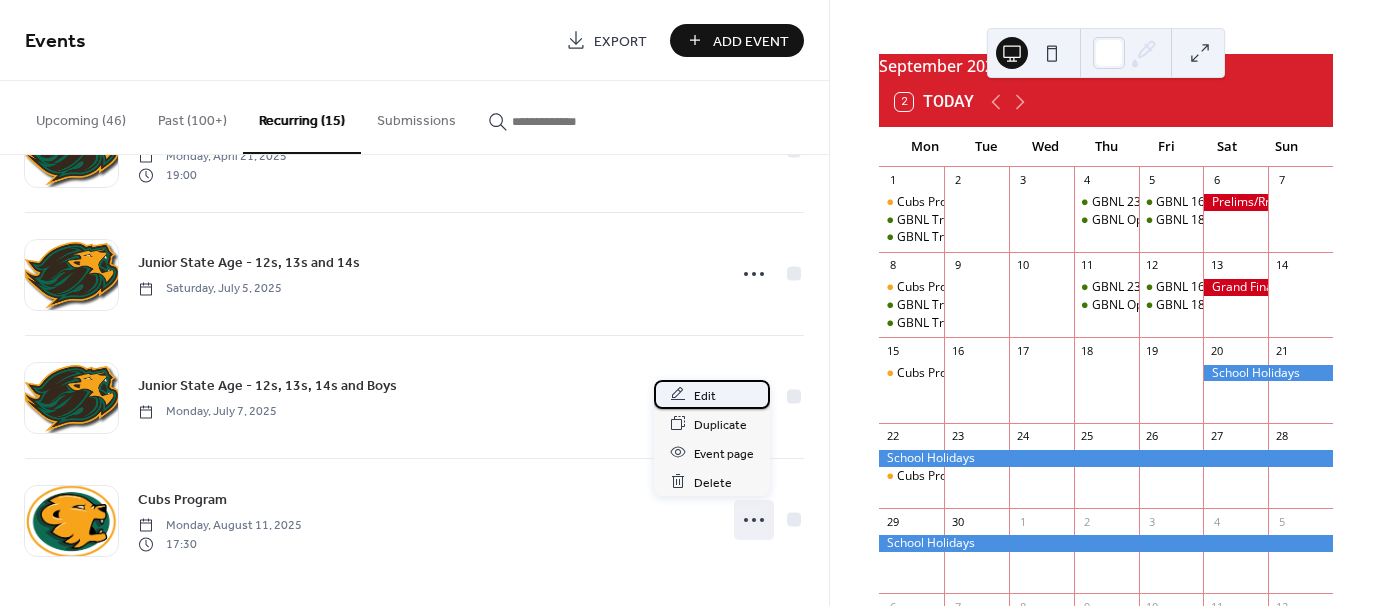 click on "Edit" at bounding box center (712, 394) 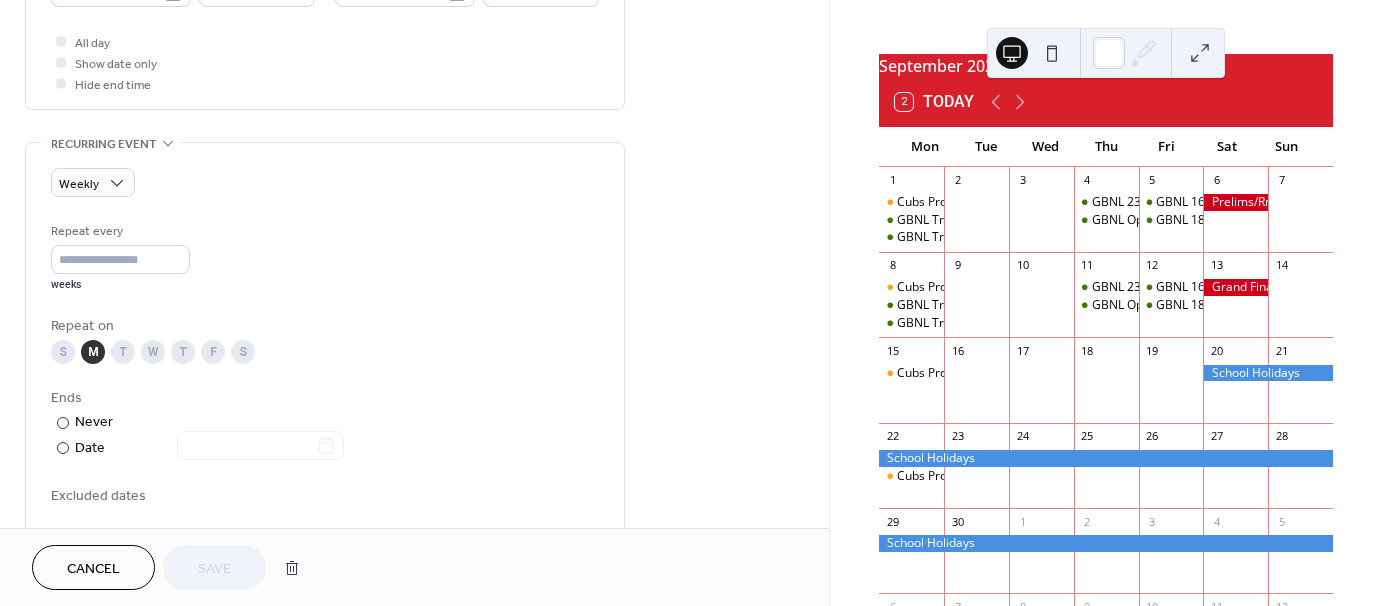 scroll, scrollTop: 747, scrollLeft: 0, axis: vertical 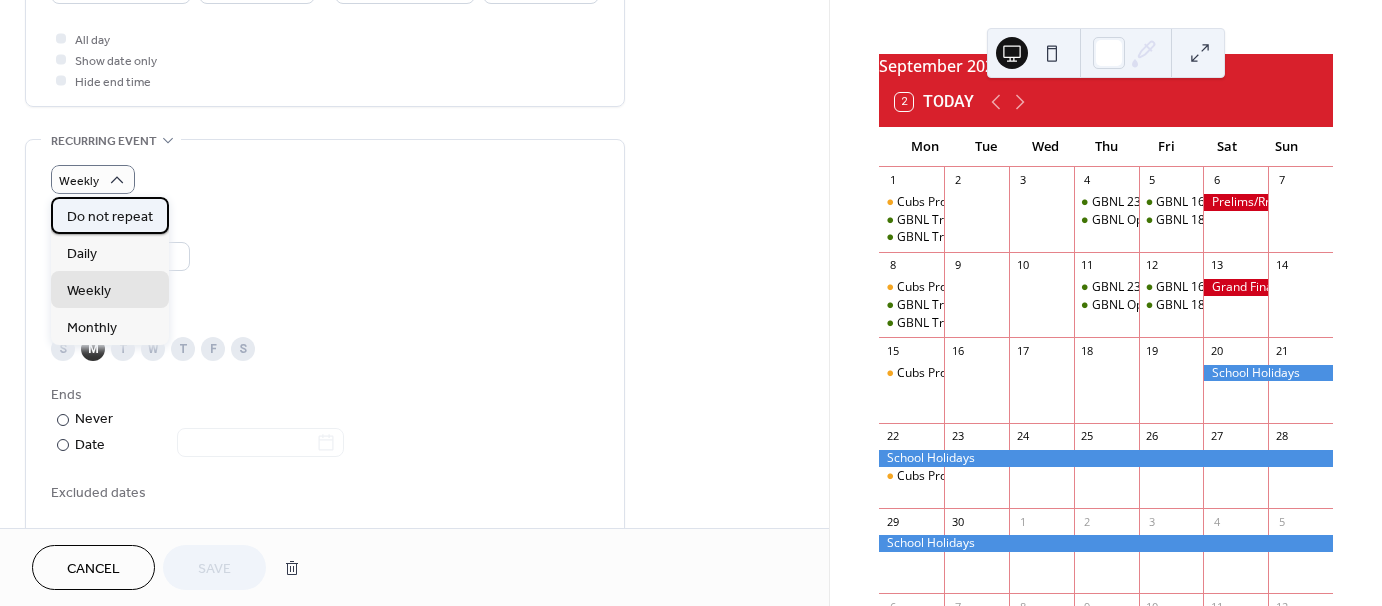 click on "Do not repeat" at bounding box center [110, 216] 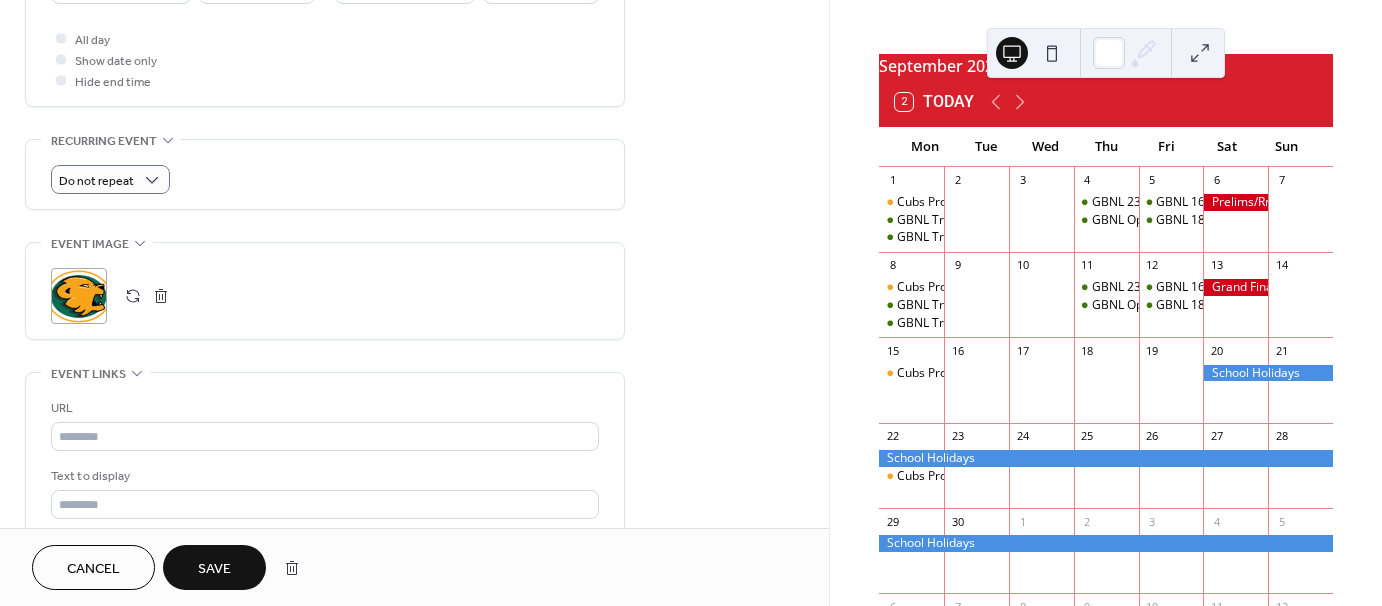 scroll, scrollTop: 955, scrollLeft: 0, axis: vertical 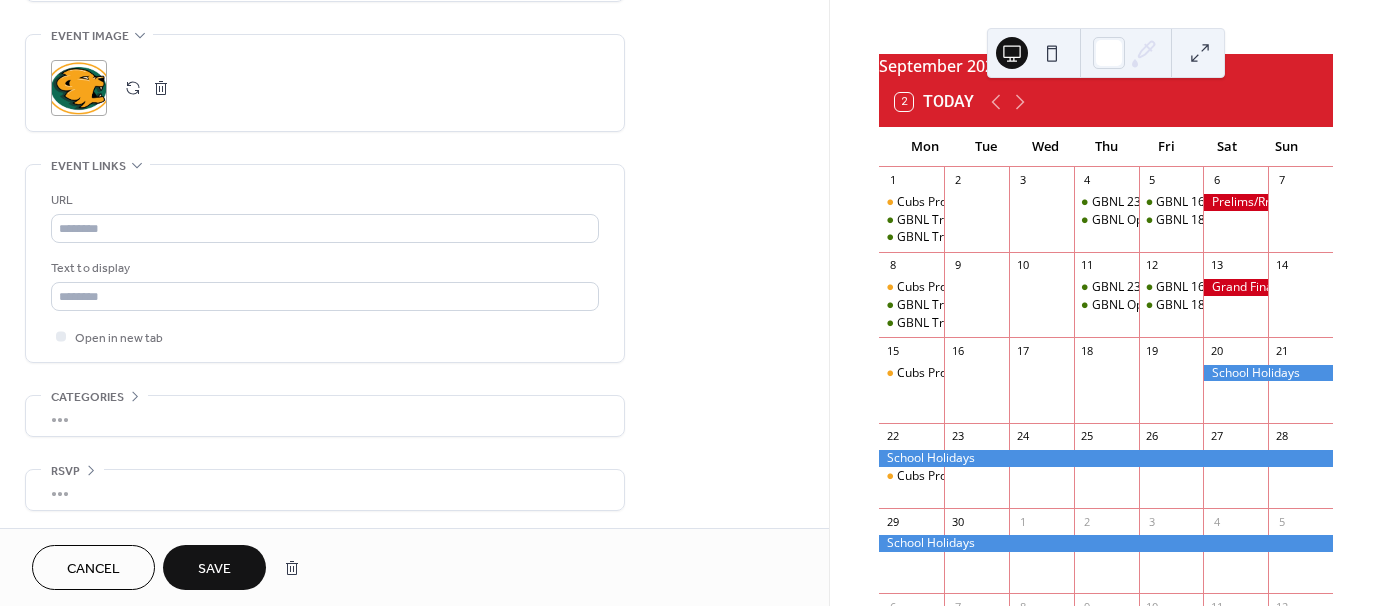 click on "Save" at bounding box center (214, 569) 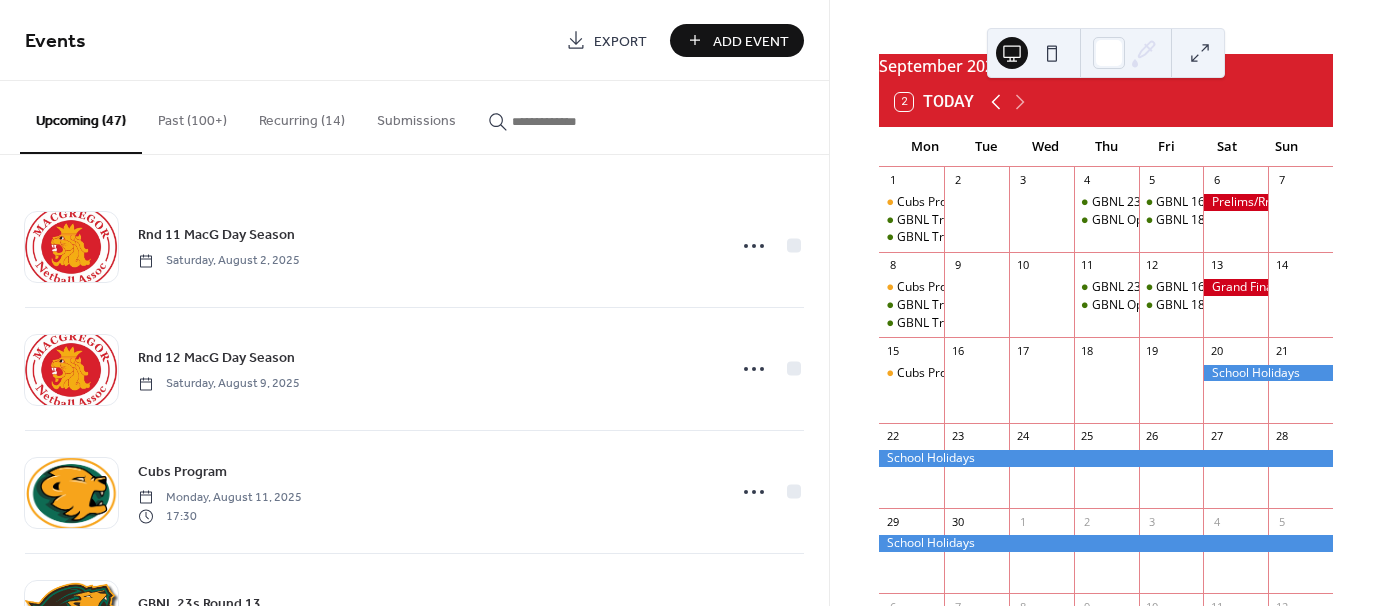 click 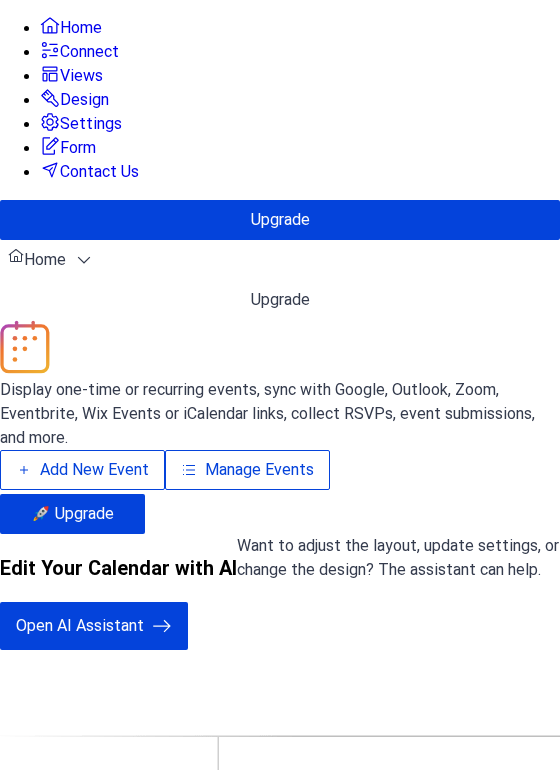 scroll, scrollTop: 0, scrollLeft: 0, axis: both 